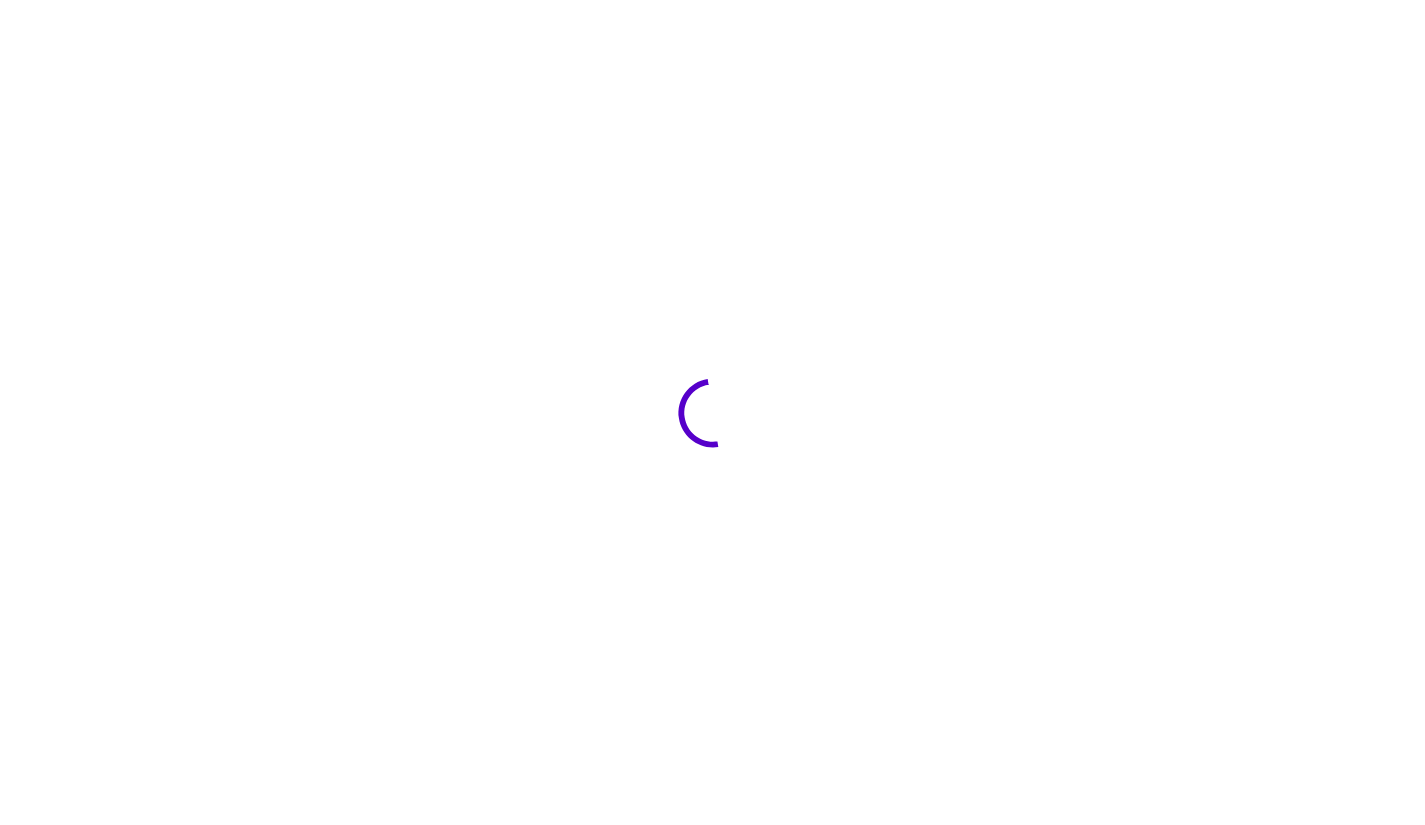 scroll, scrollTop: 0, scrollLeft: 0, axis: both 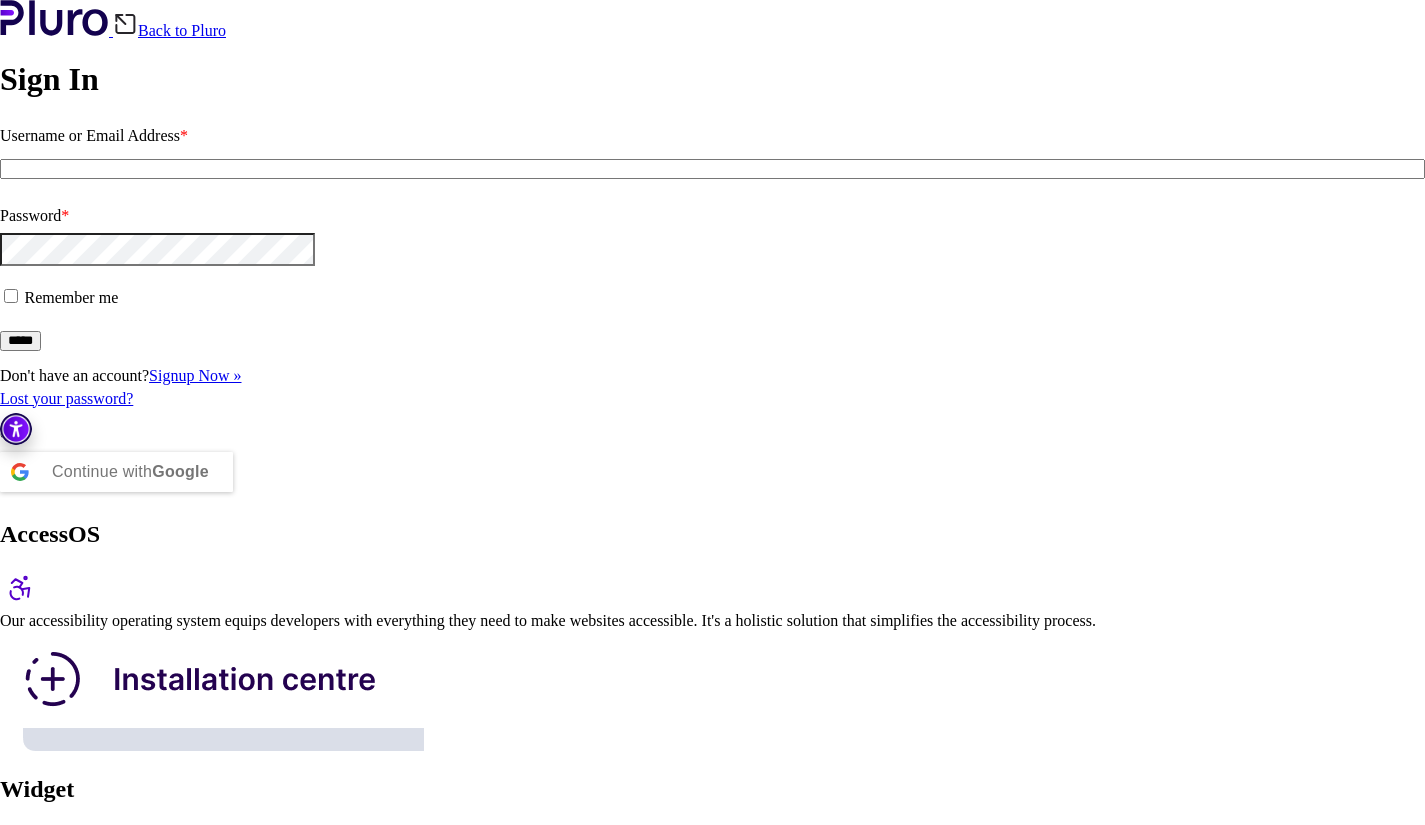 click on "Username or Email Address													 *" at bounding box center [712, 169] 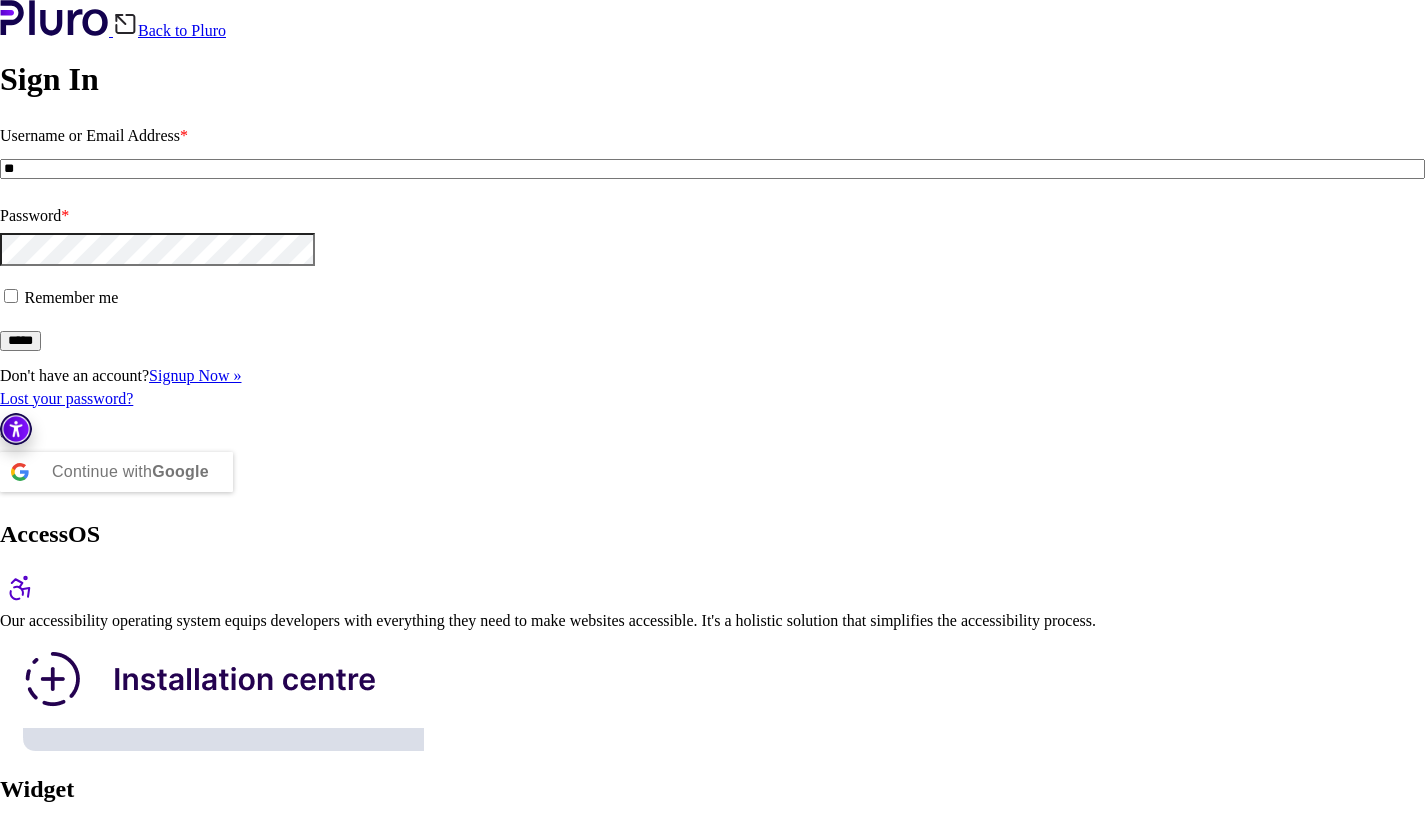 type on "*" 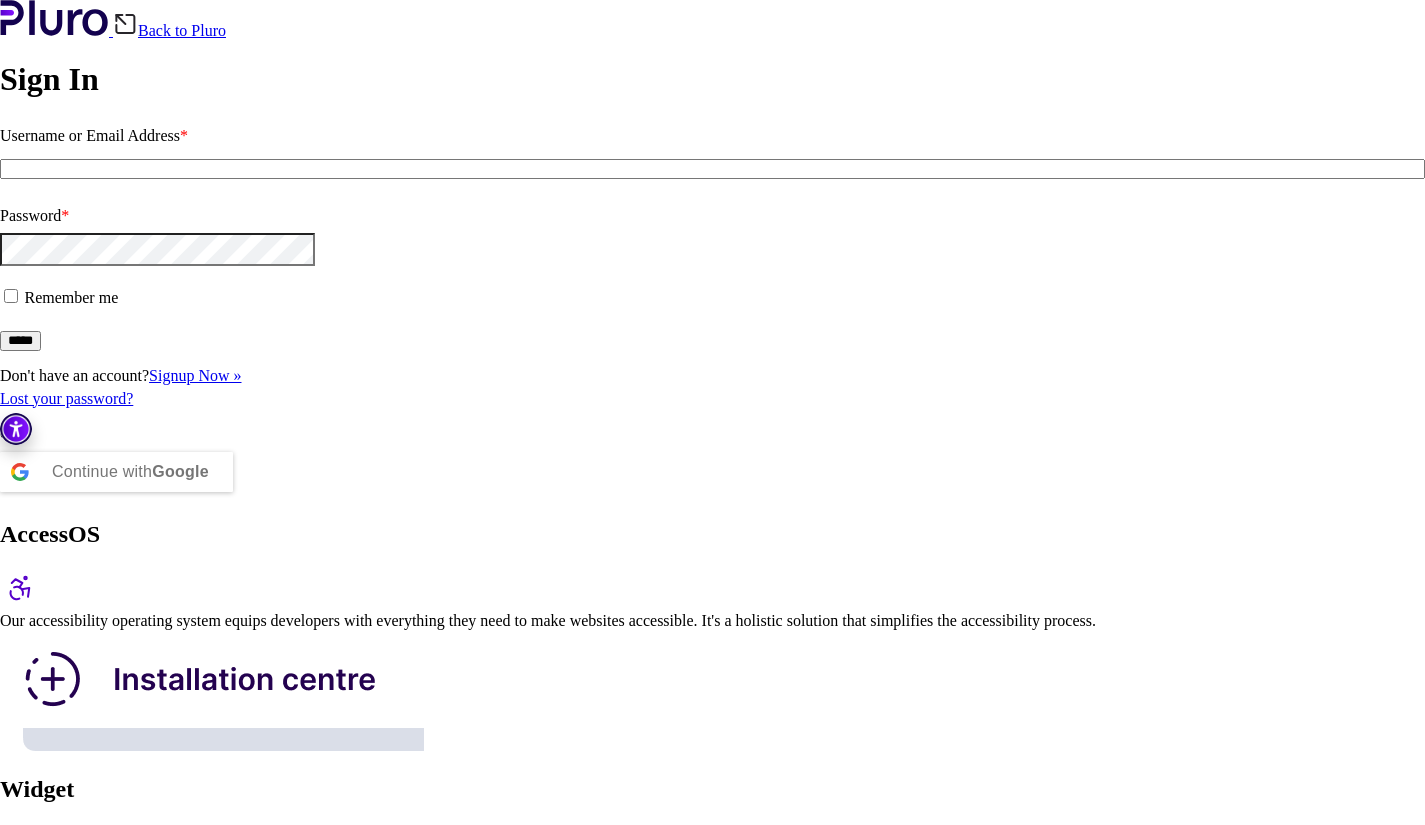 click on "Username or Email Address													 *" at bounding box center (712, 169) 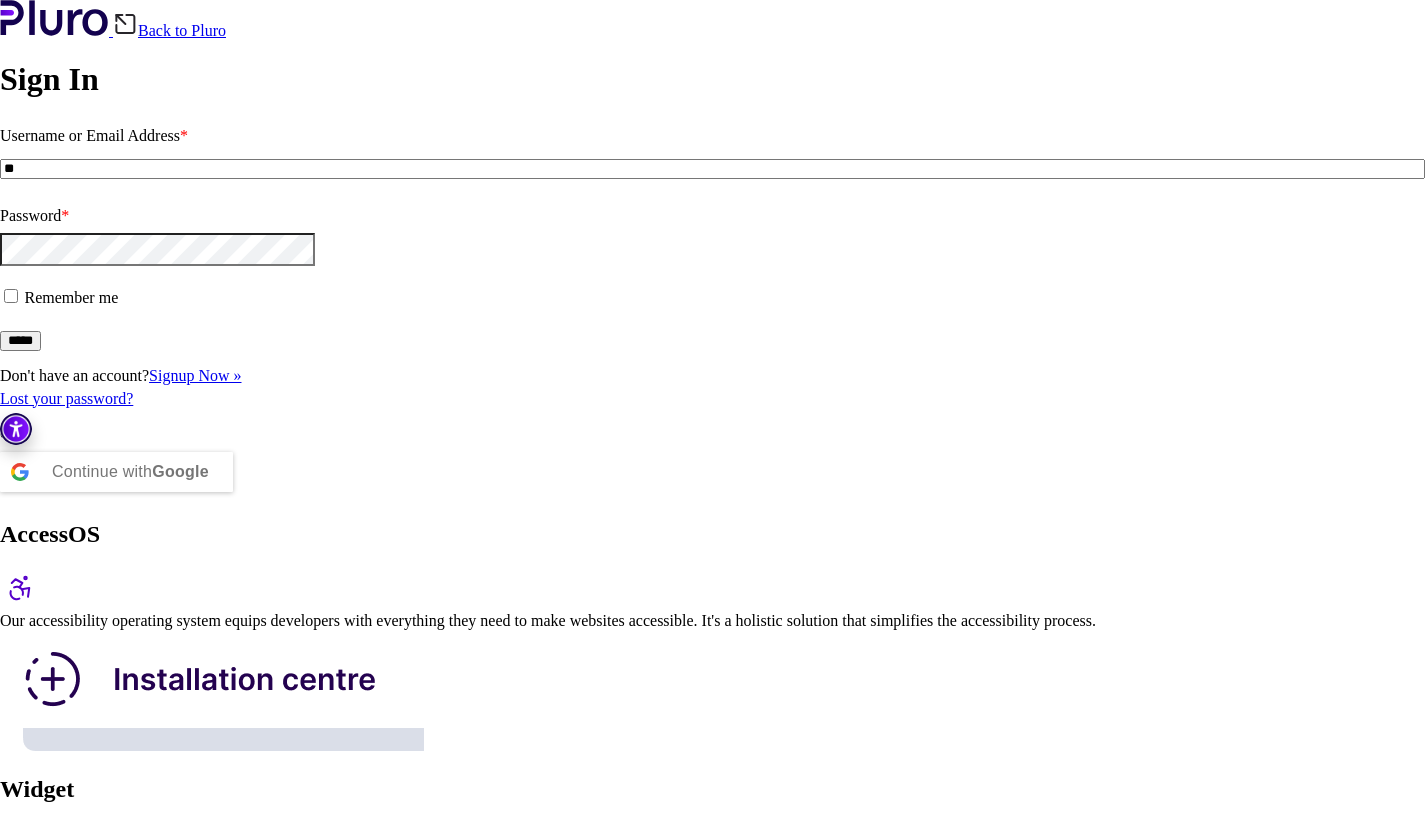 type on "*" 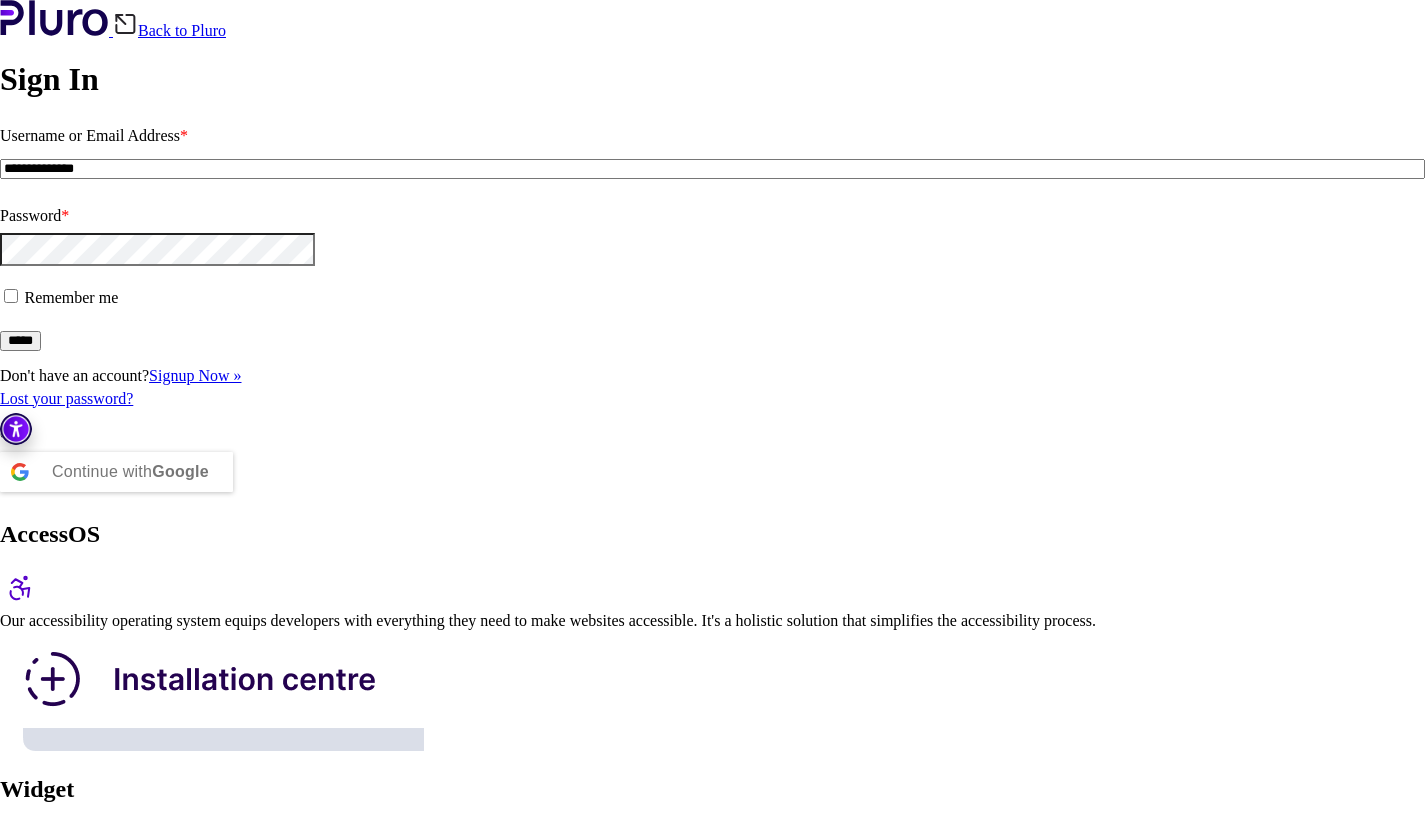 type on "**********" 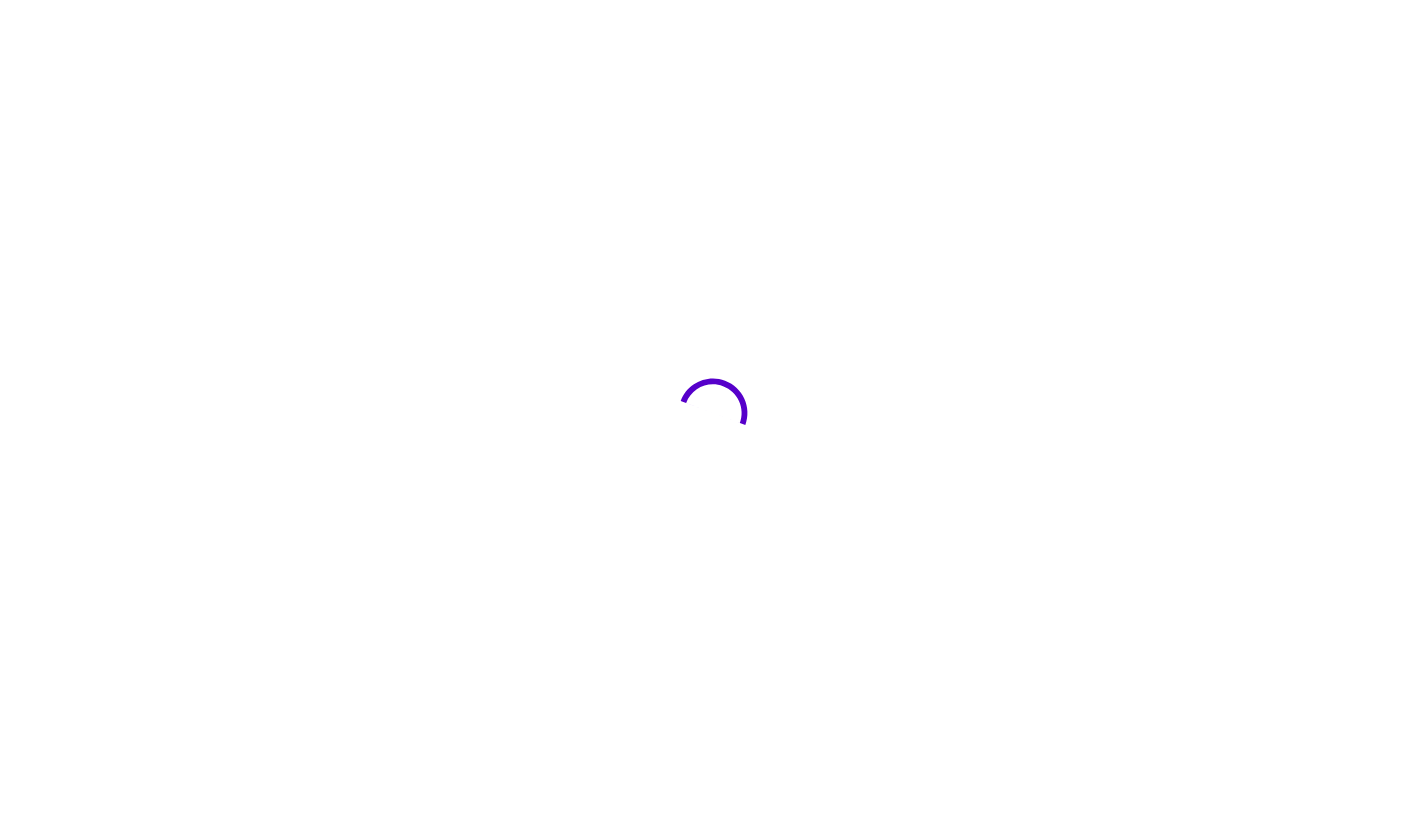 scroll, scrollTop: 0, scrollLeft: 0, axis: both 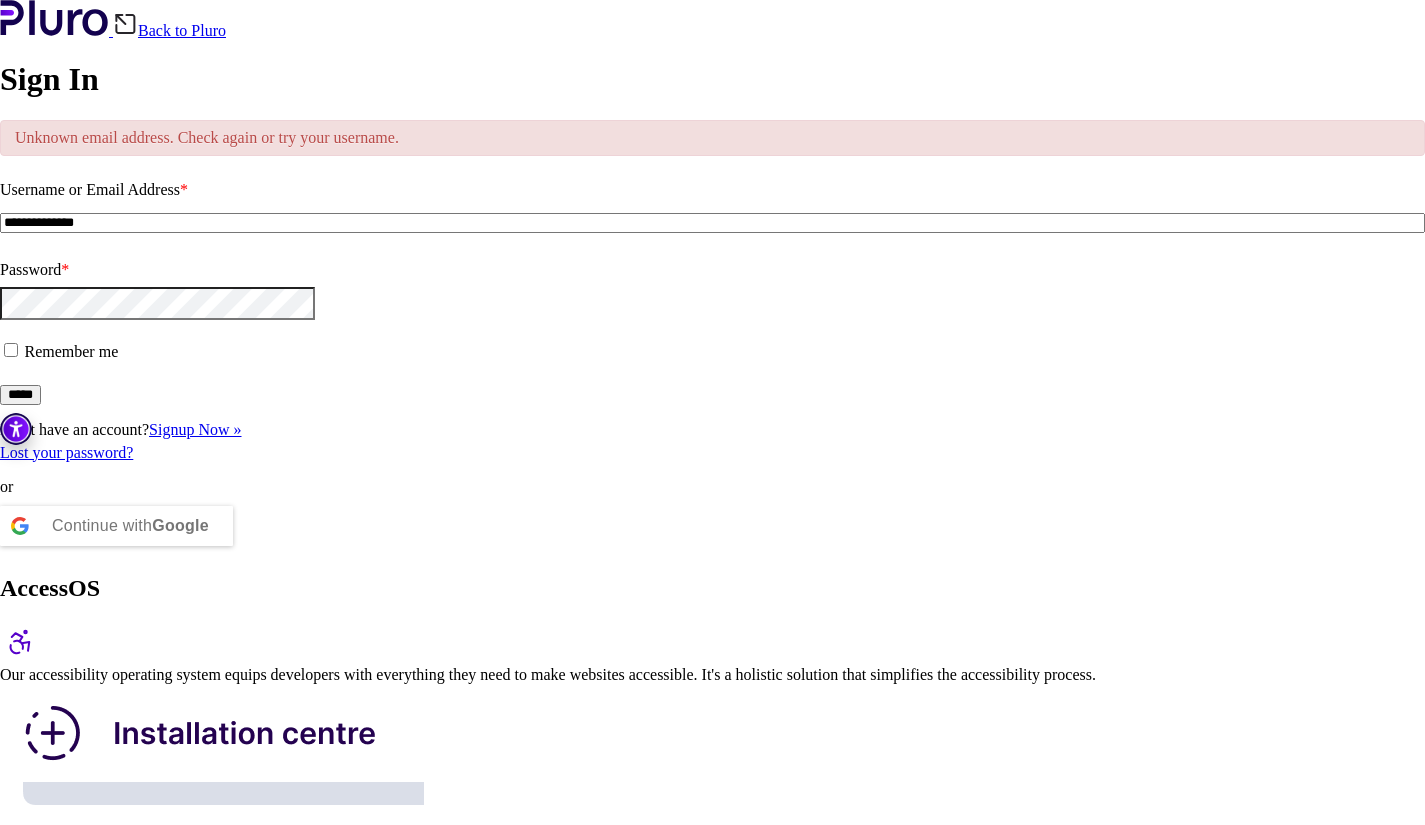 drag, startPoint x: 109, startPoint y: 361, endPoint x: 46, endPoint y: 368, distance: 63.387695 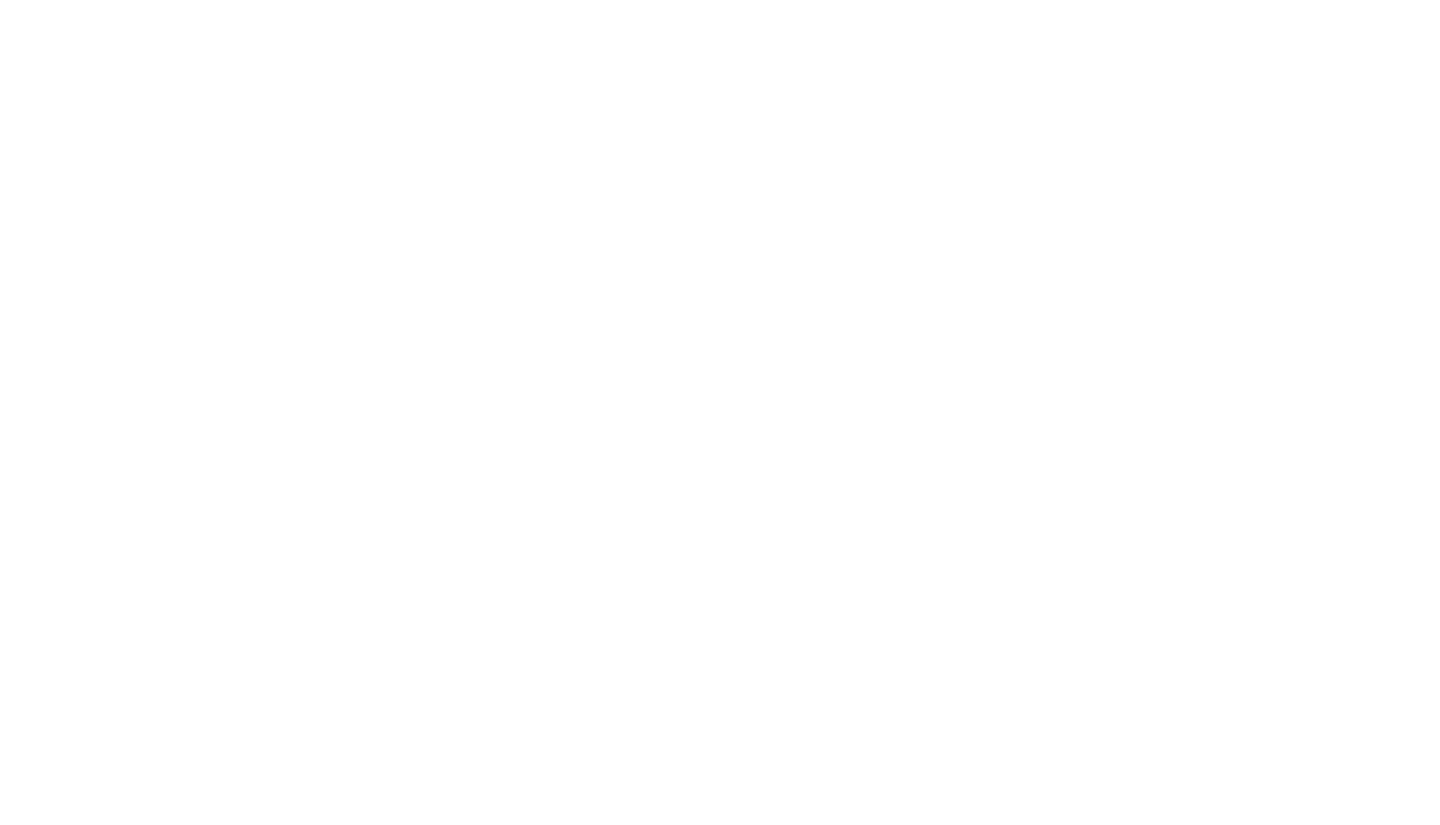 scroll, scrollTop: 0, scrollLeft: 0, axis: both 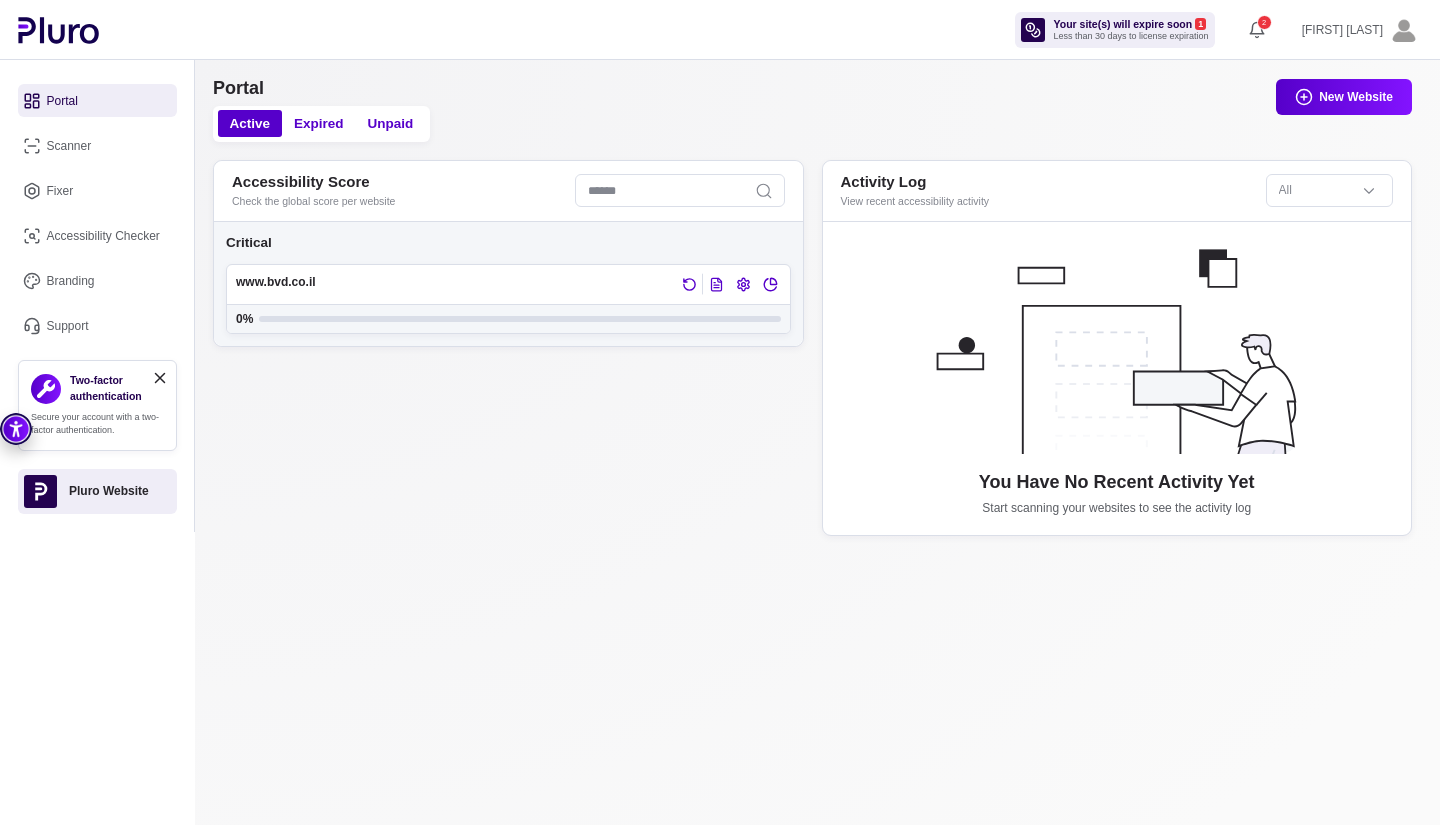 click on "1" at bounding box center [1200, 24] 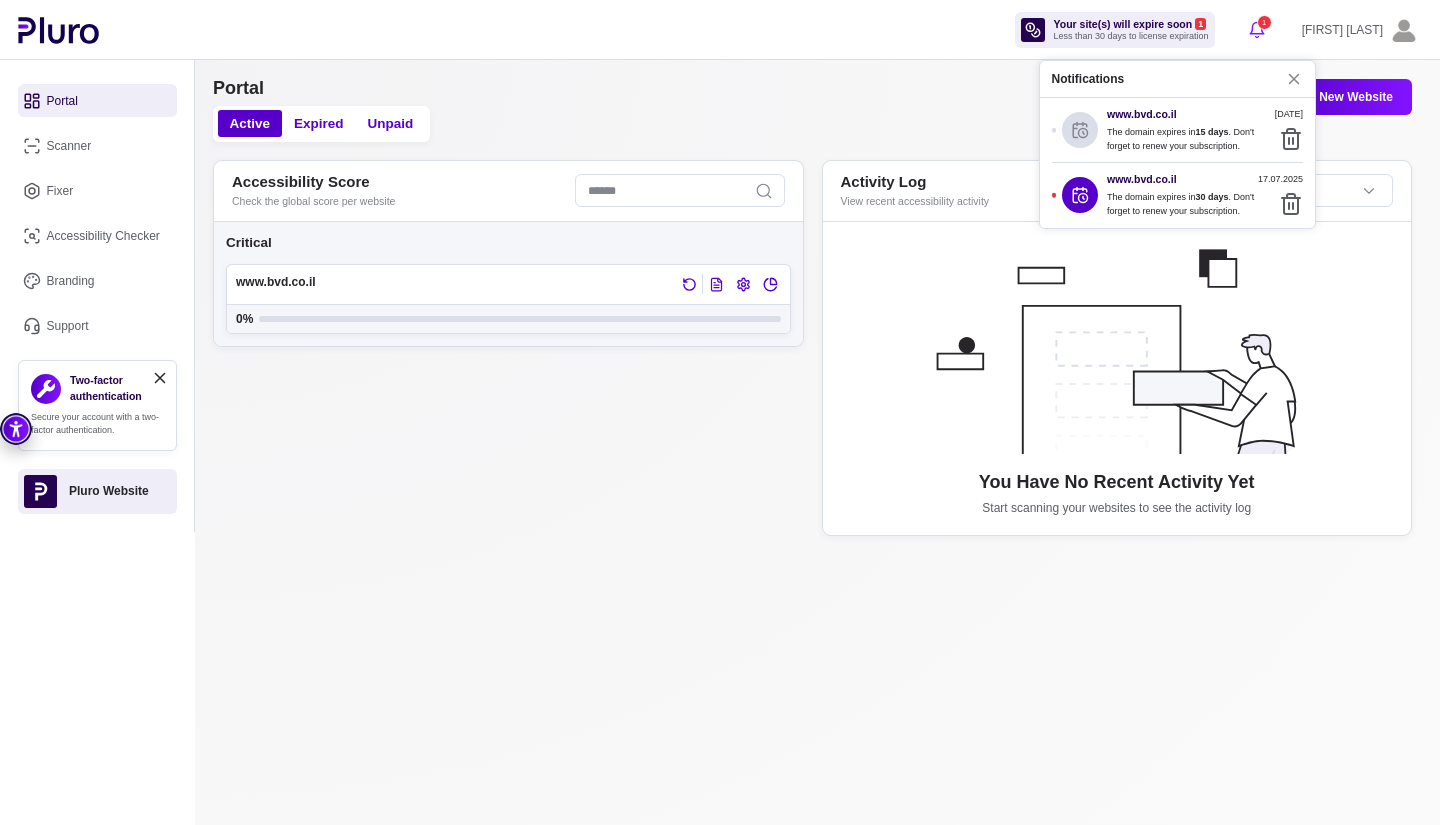click 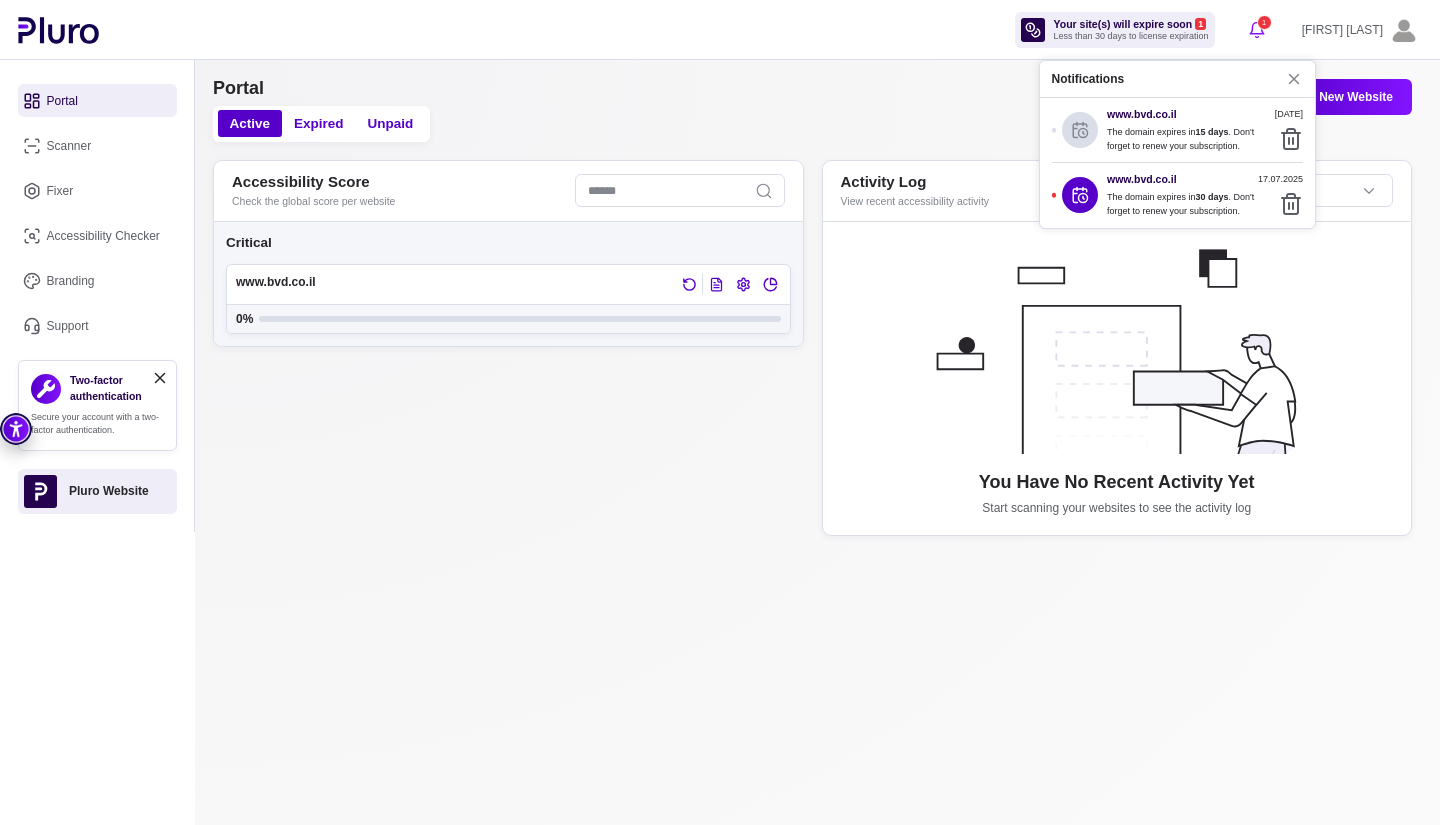 click 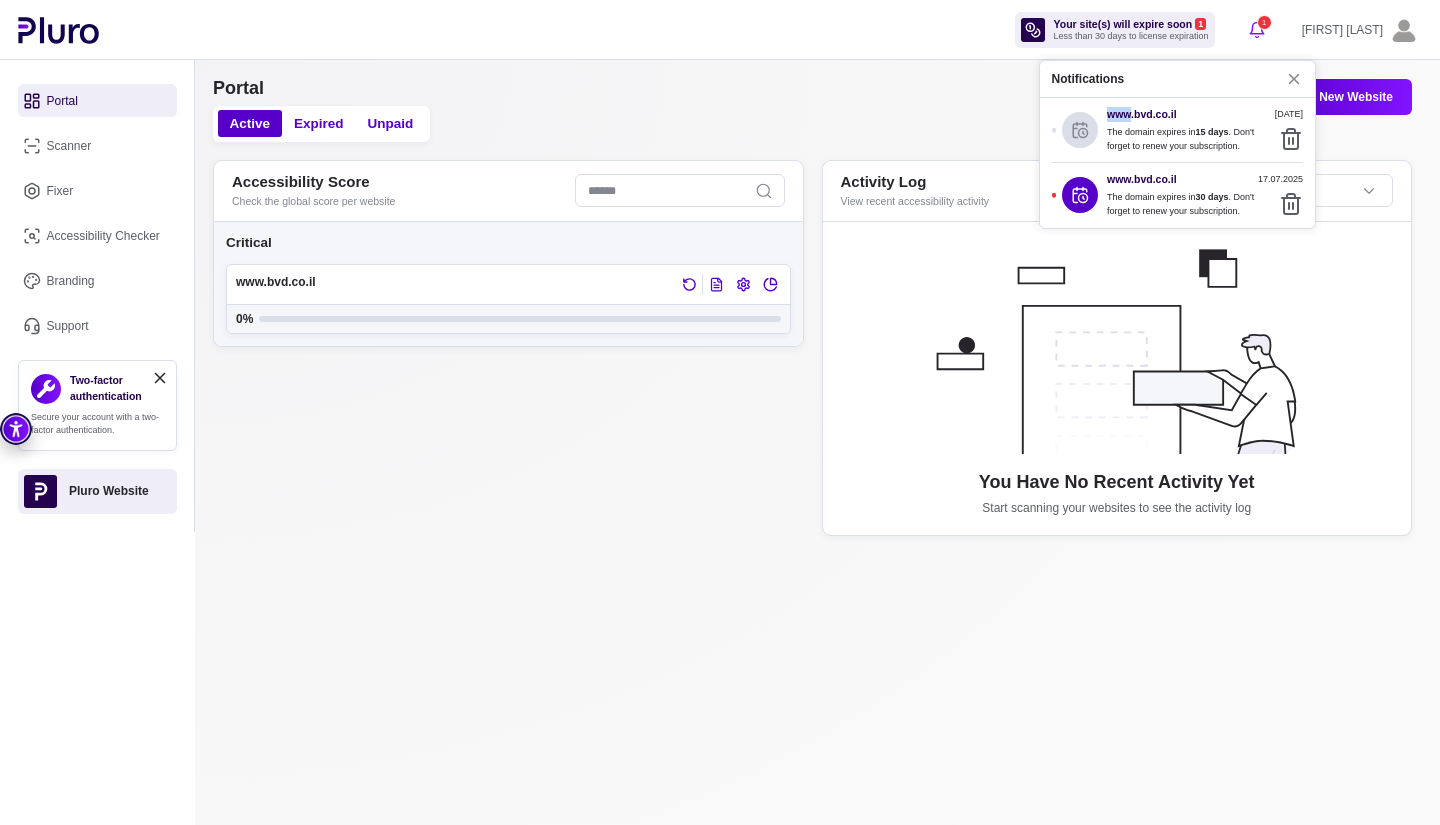 click at bounding box center [250, 123] 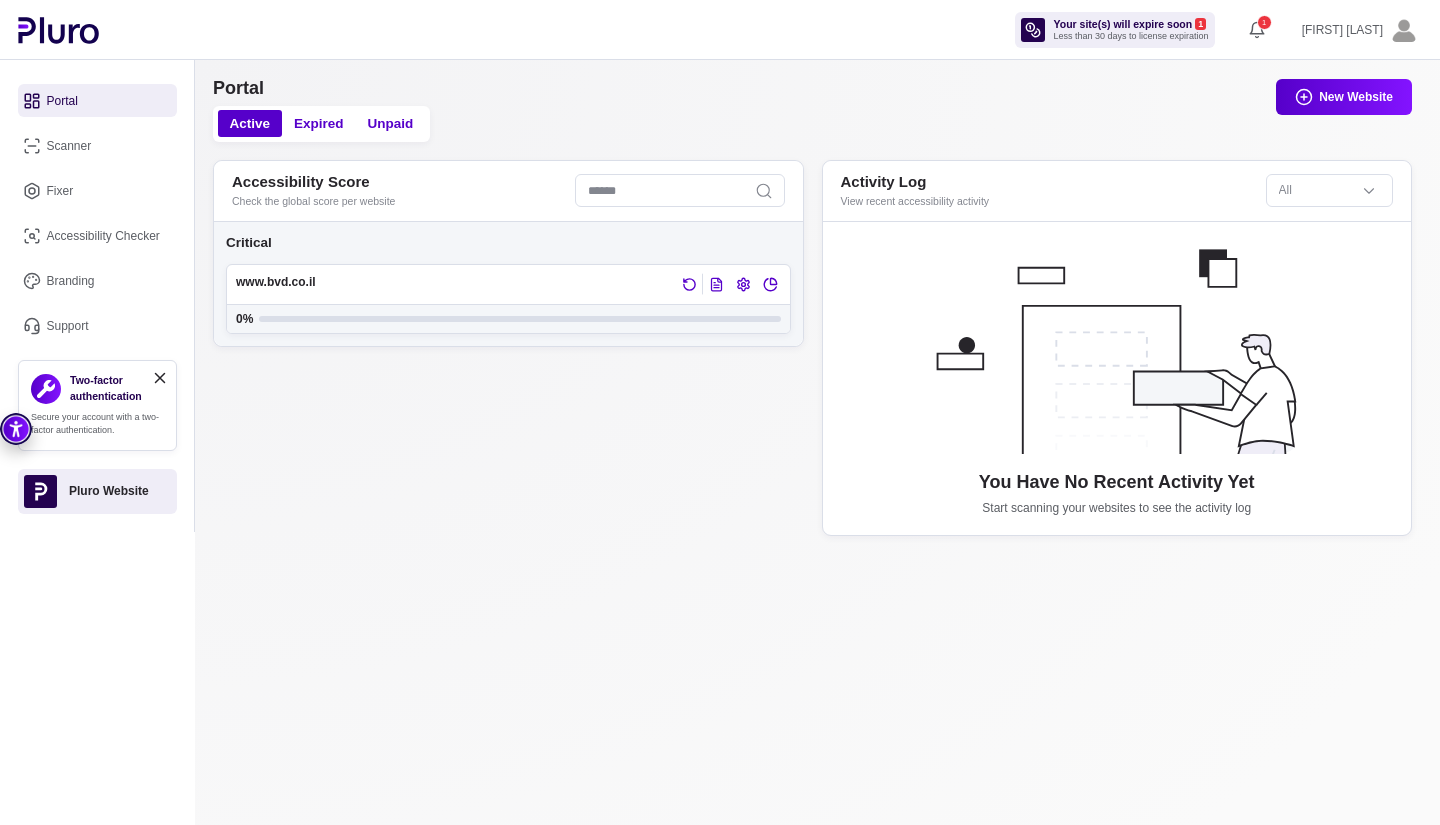 click on "Portal" at bounding box center (97, 100) 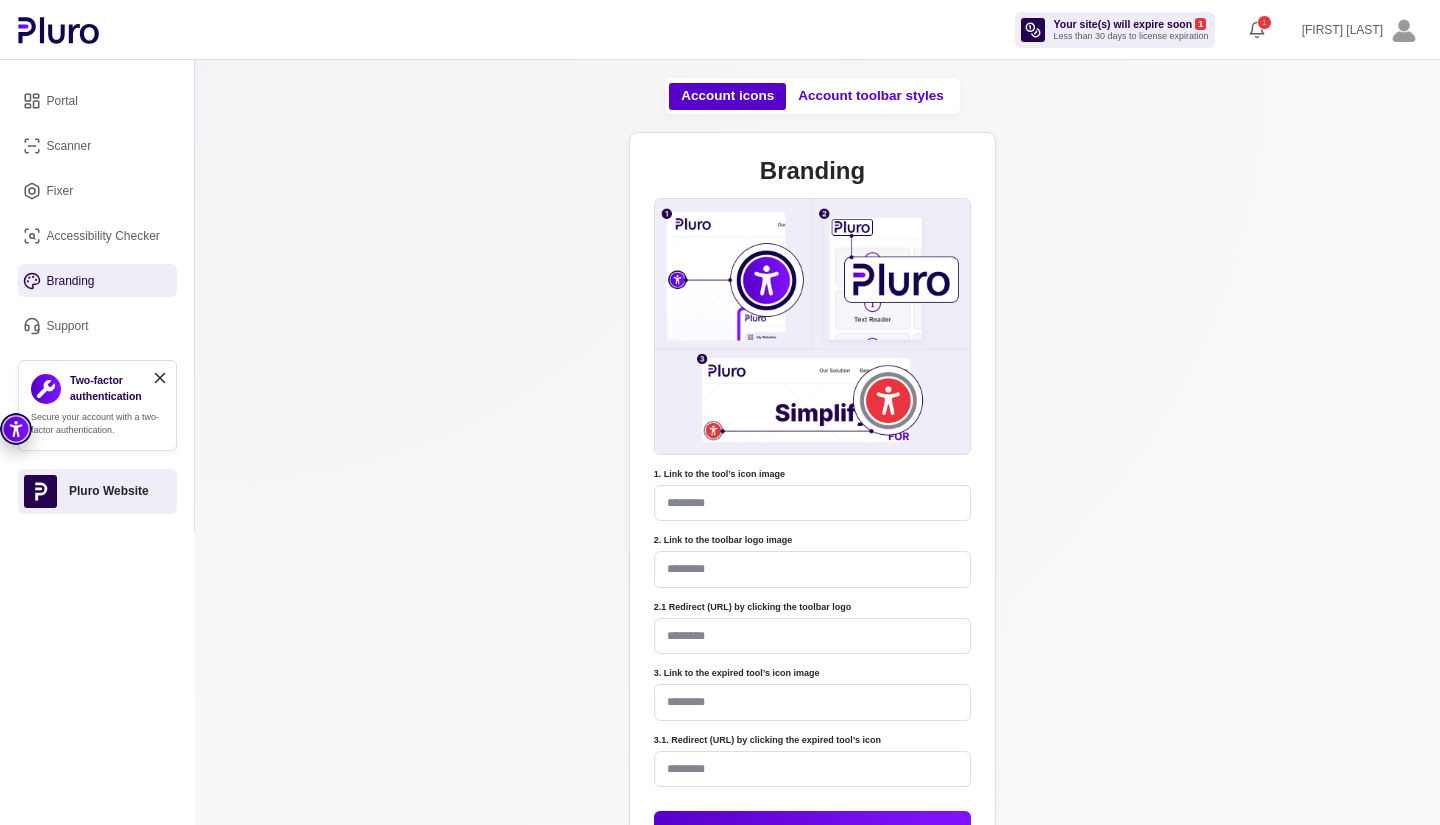 click on "Support" at bounding box center (97, 325) 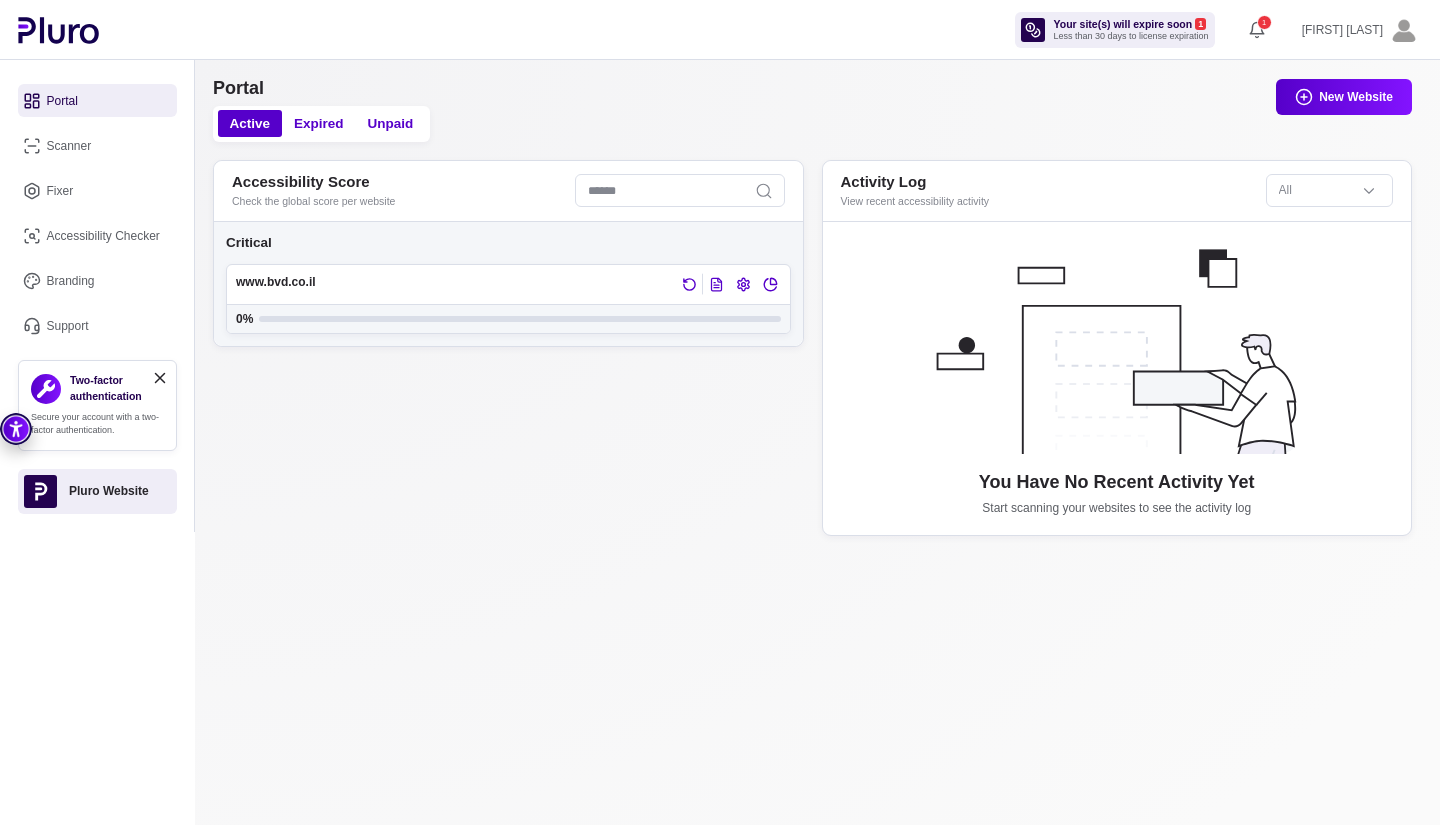 click on "Portal" at bounding box center (97, 100) 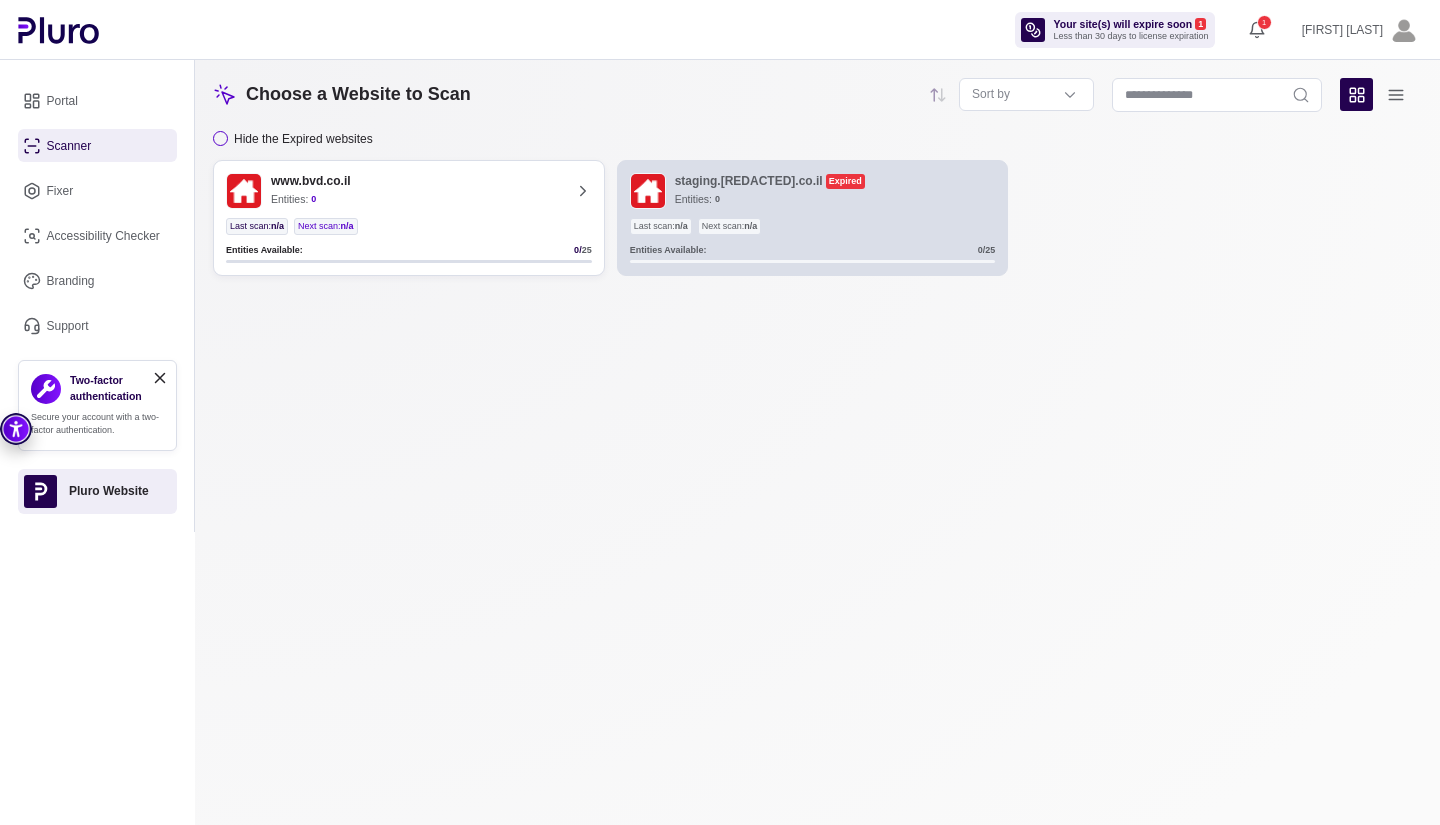click 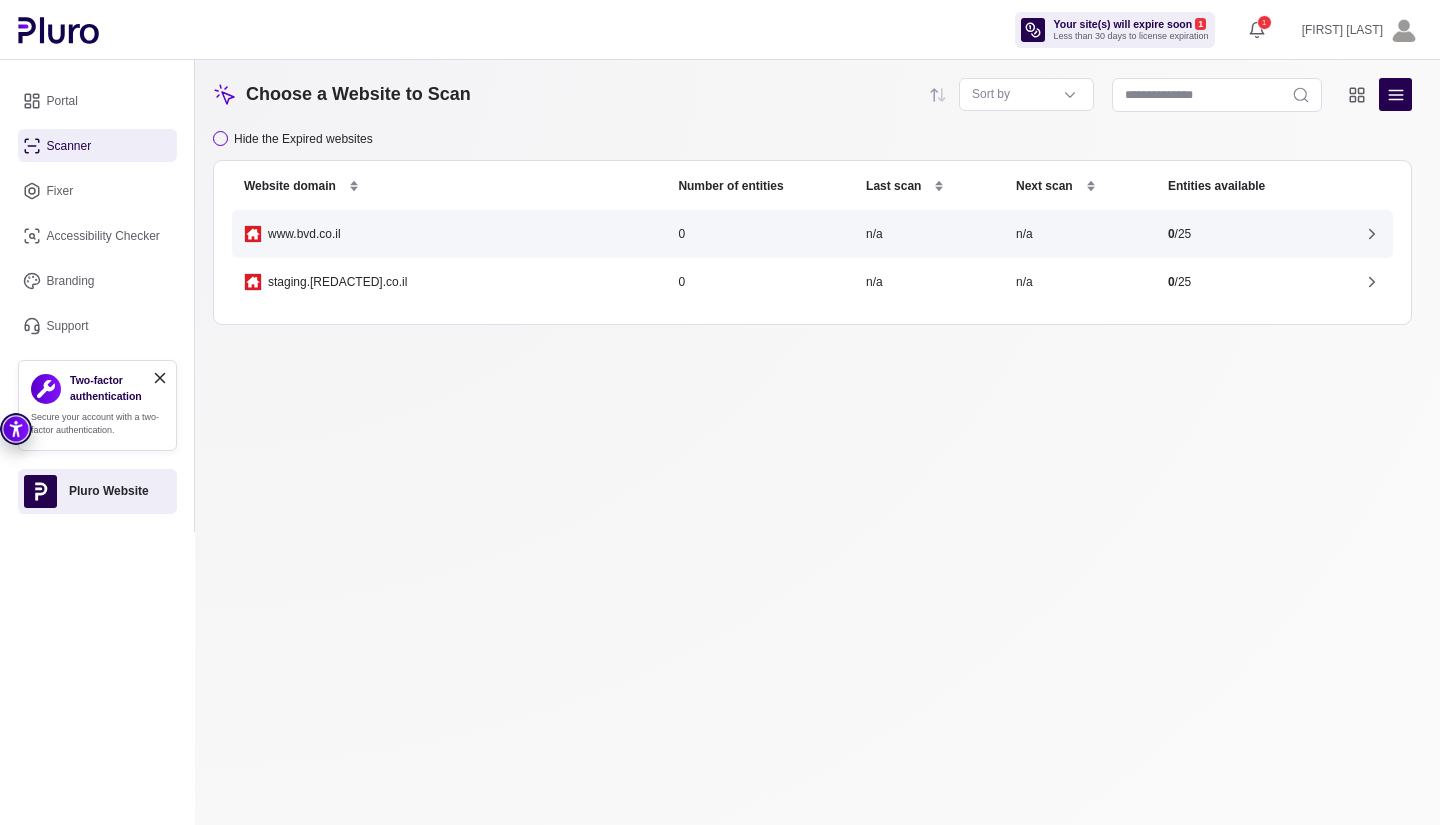 click at bounding box center [1395, 94] 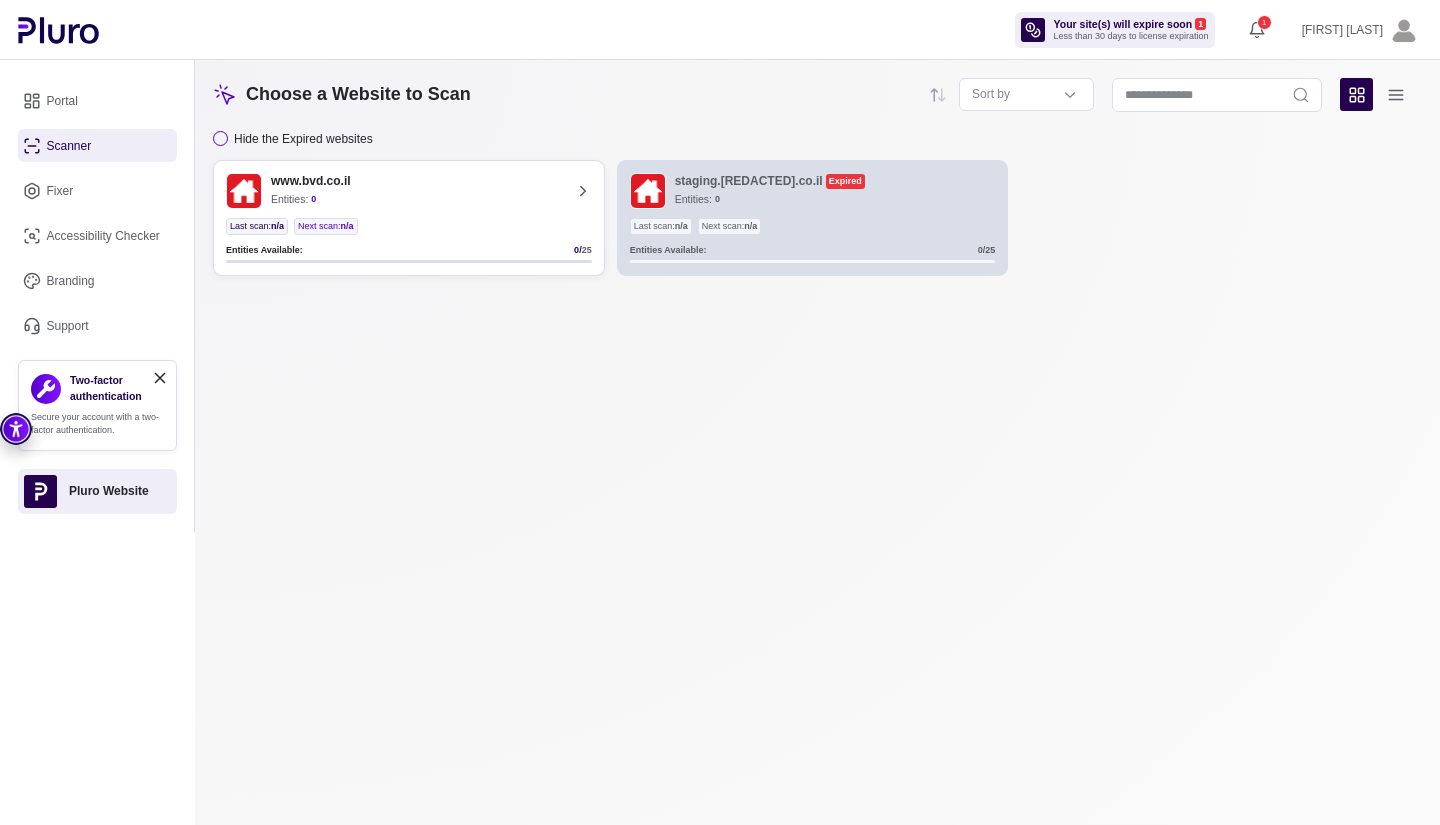 click at bounding box center (1395, 94) 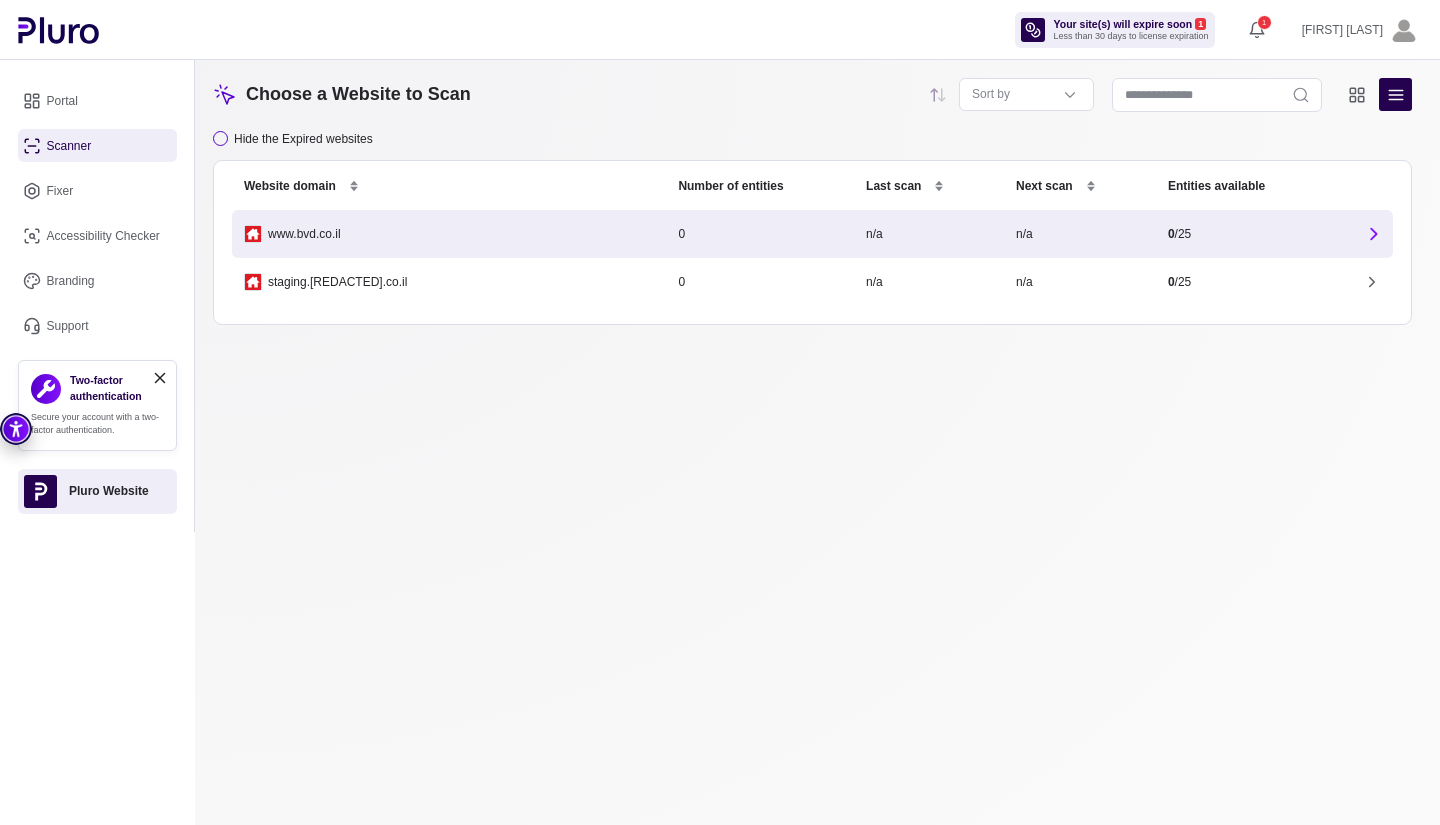 click 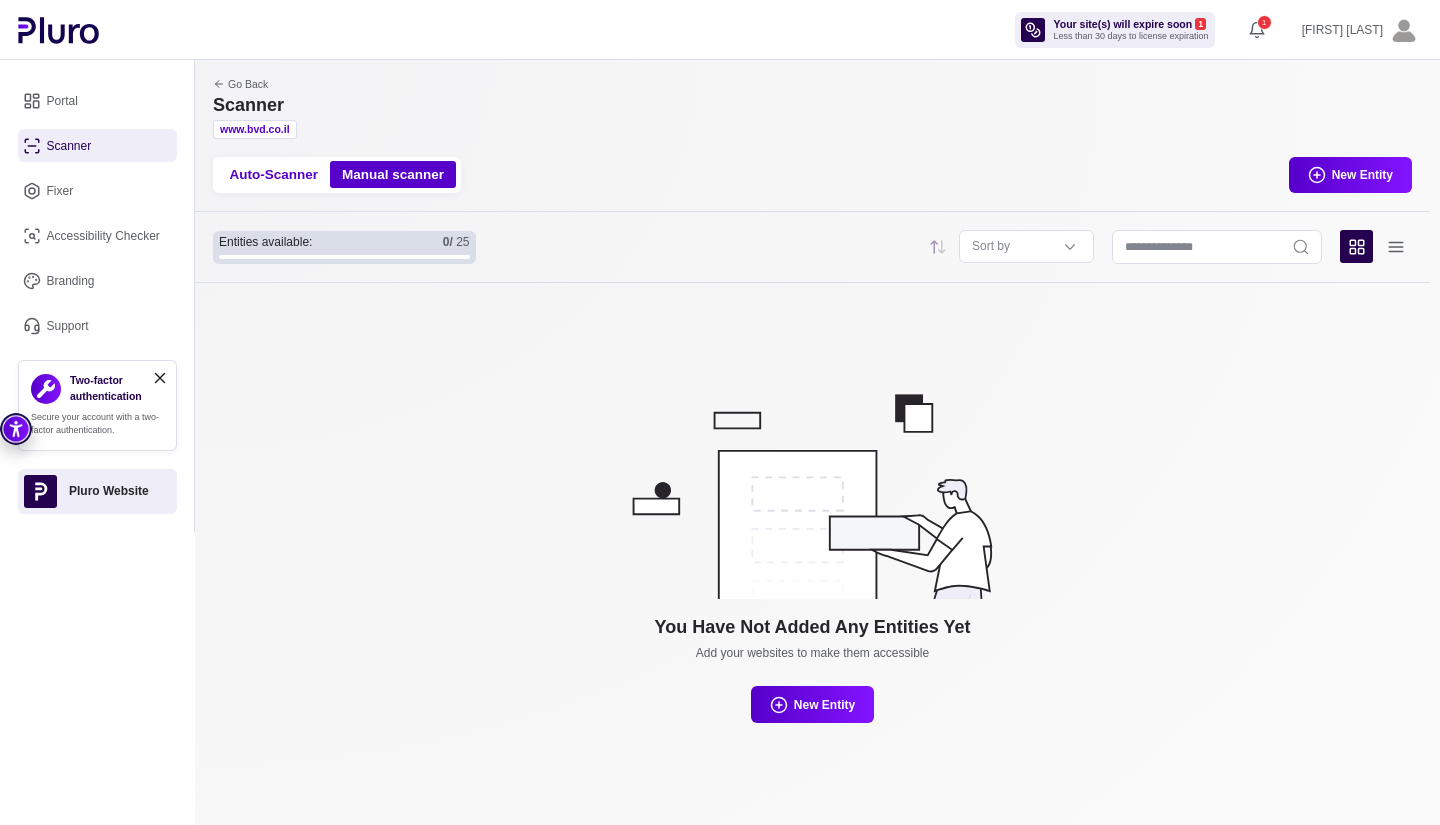 click 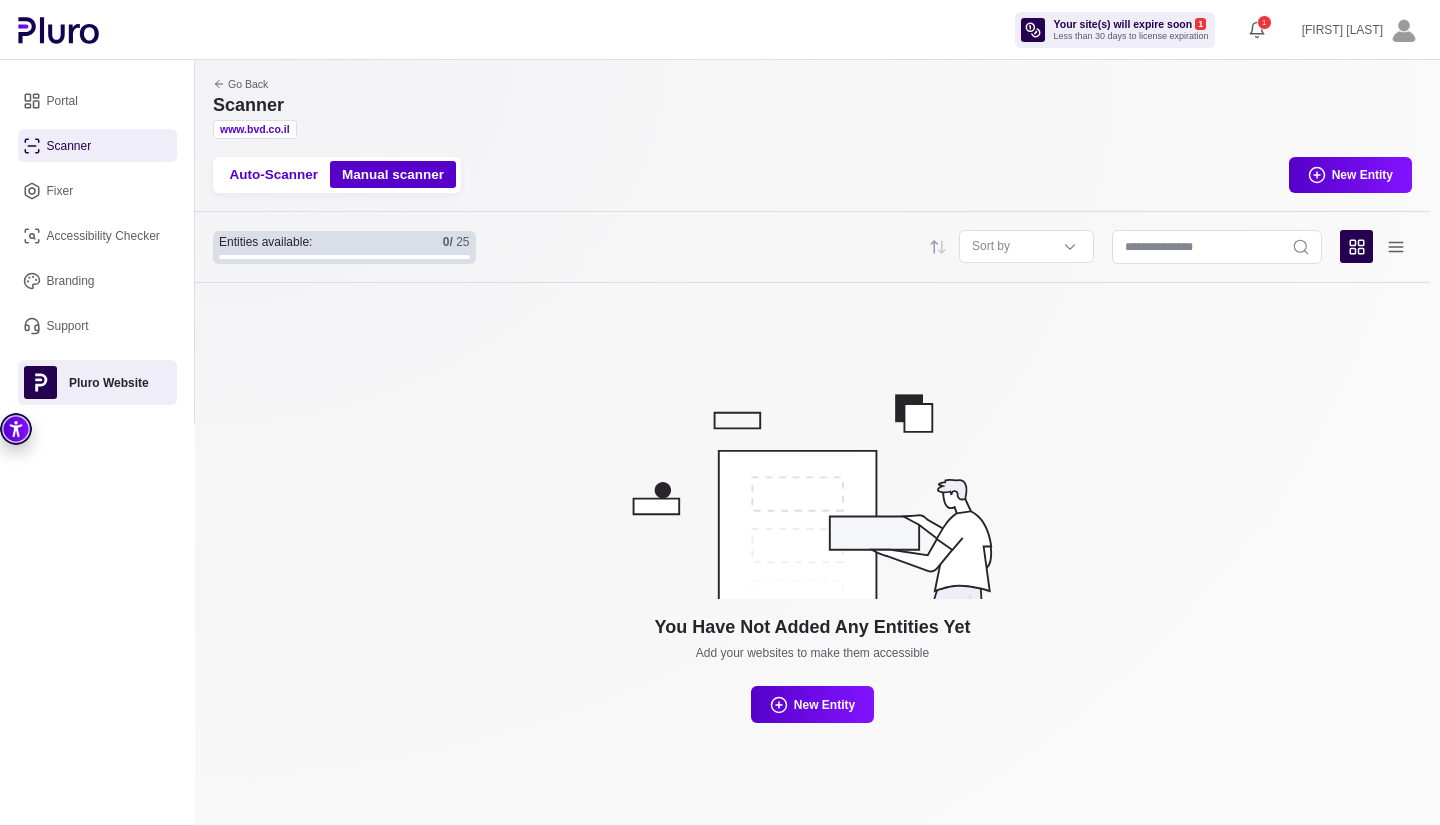 click on "Portal" at bounding box center [97, 100] 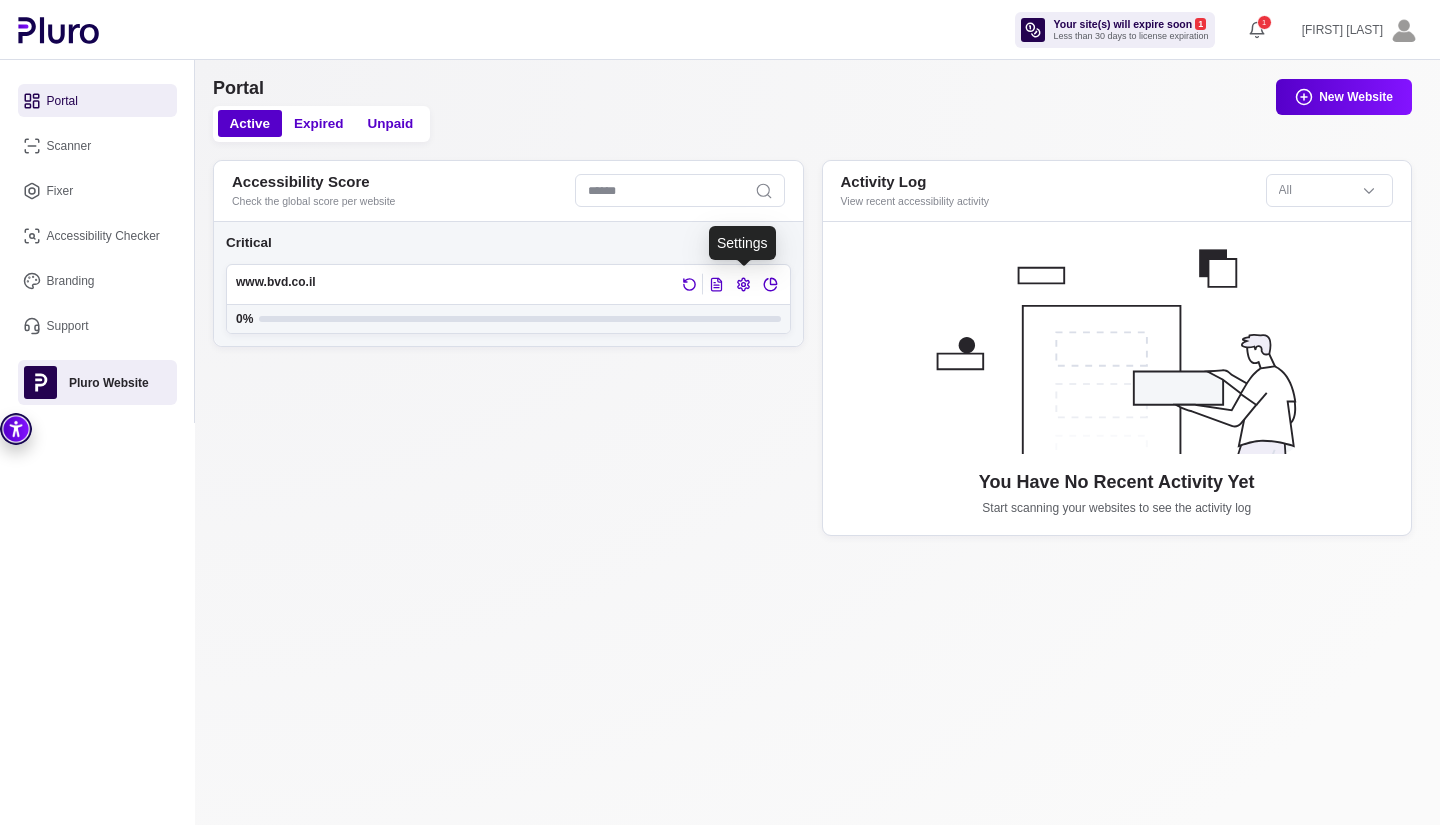 click 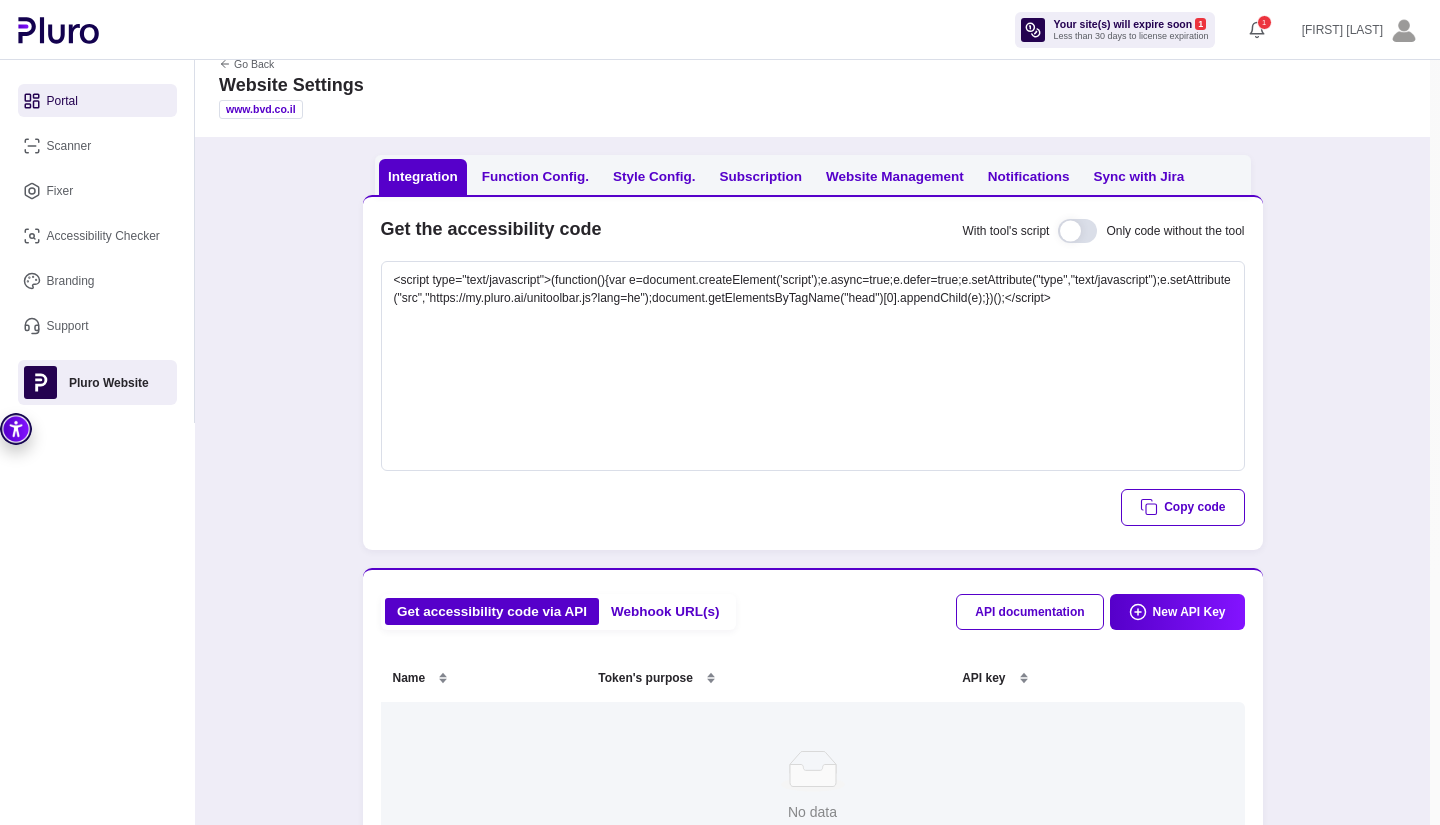 scroll, scrollTop: 0, scrollLeft: 0, axis: both 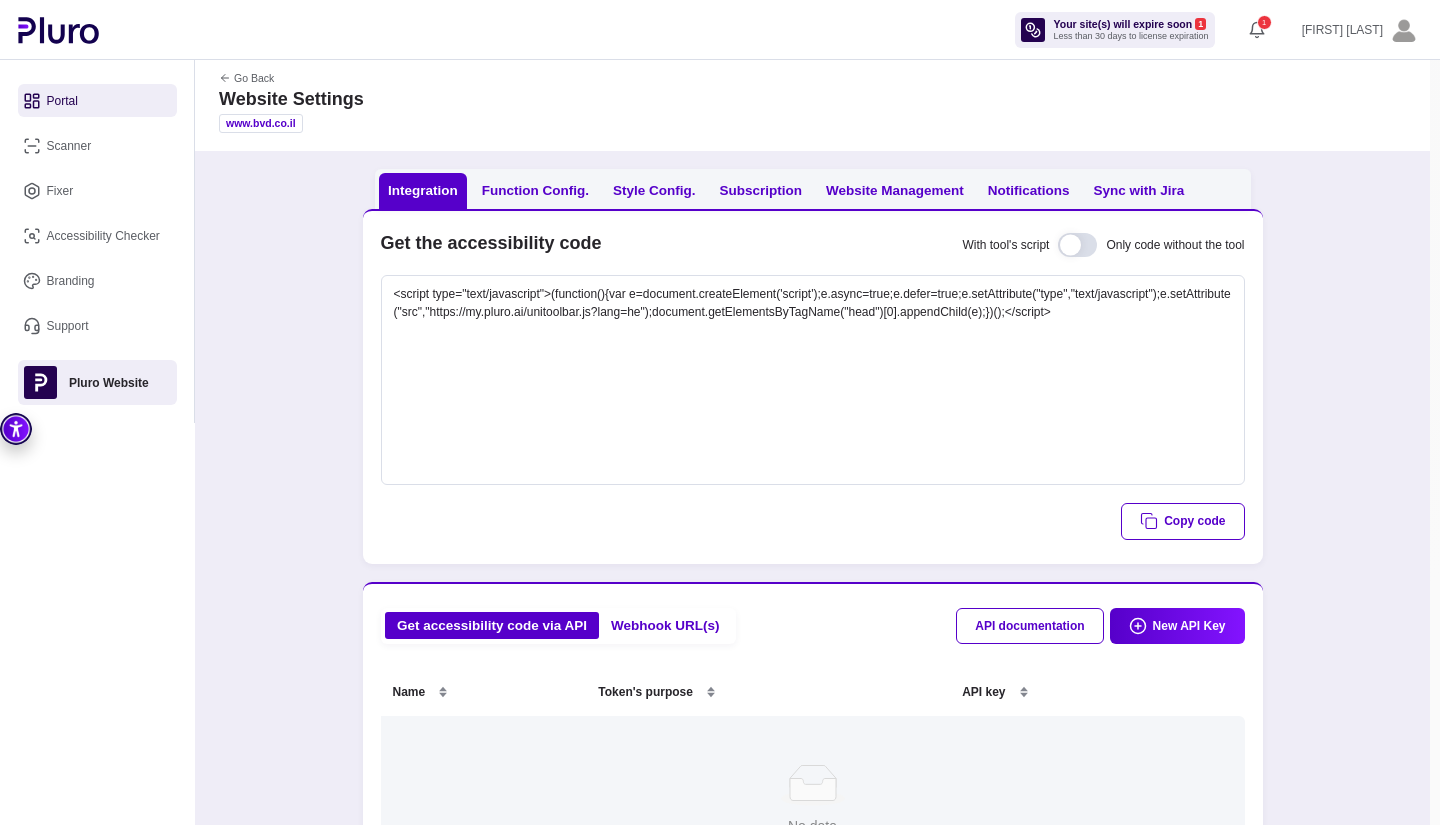 click 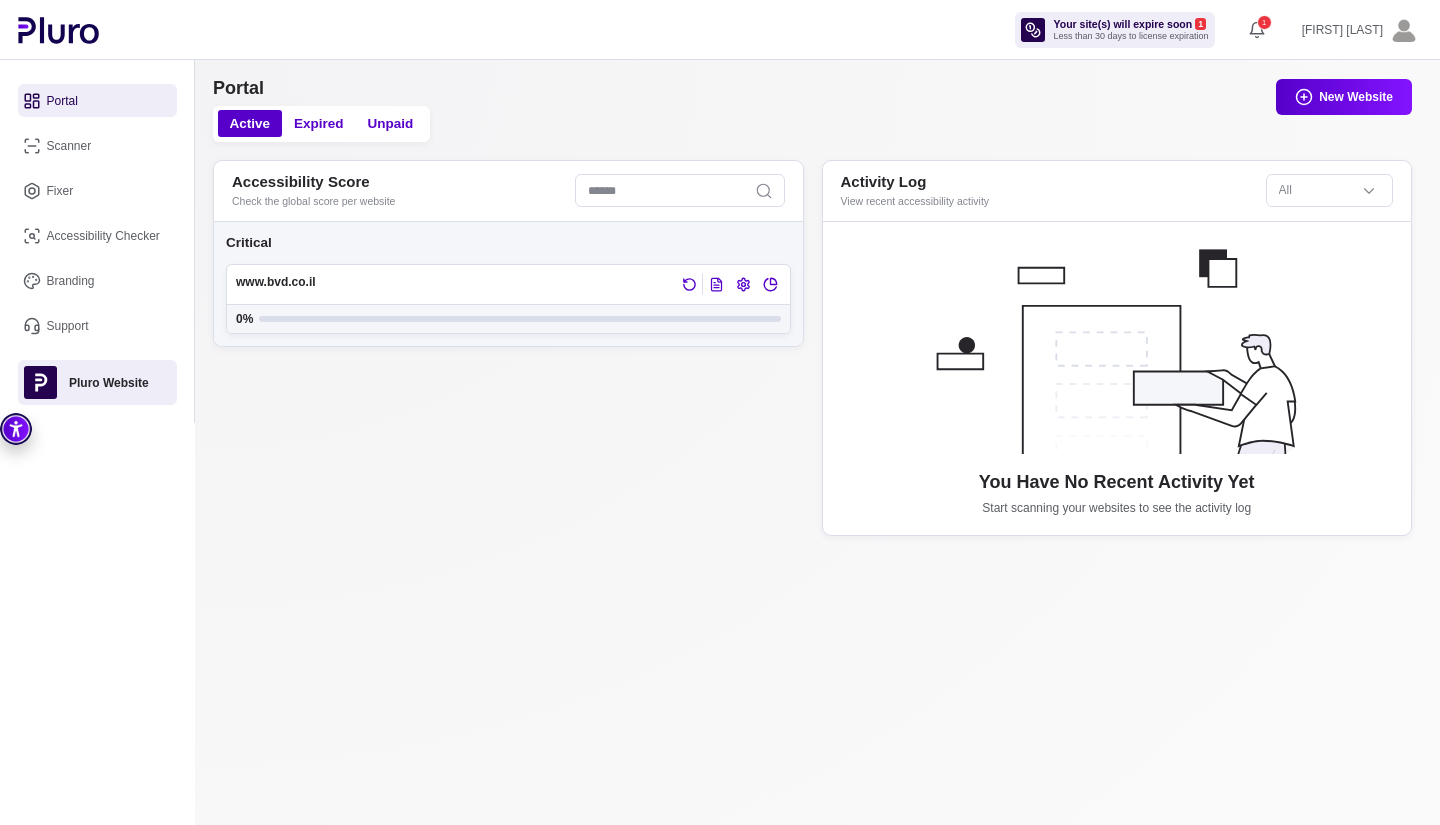 click on "Support" at bounding box center [97, 325] 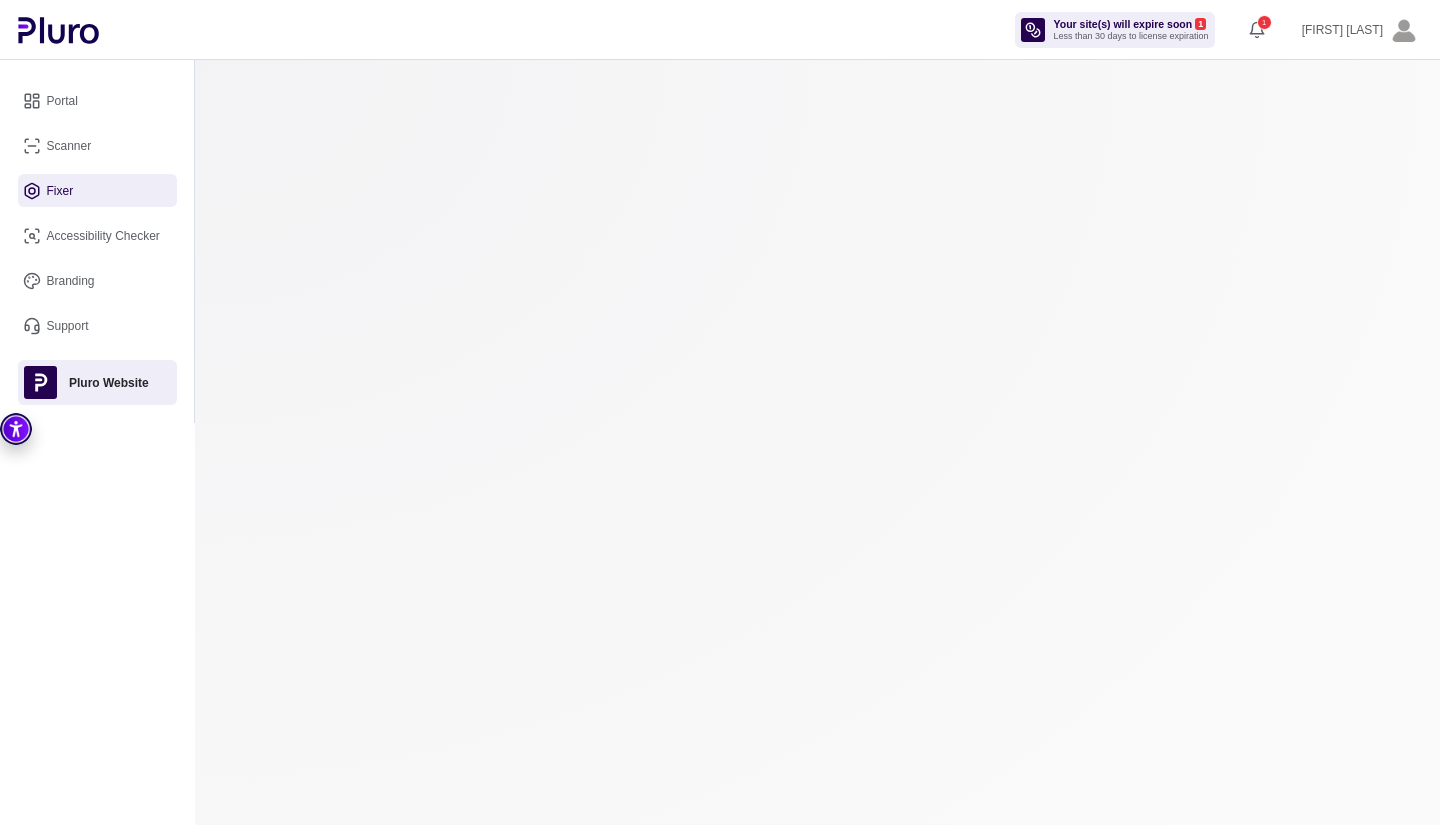 click on "Fixer" at bounding box center (97, 190) 